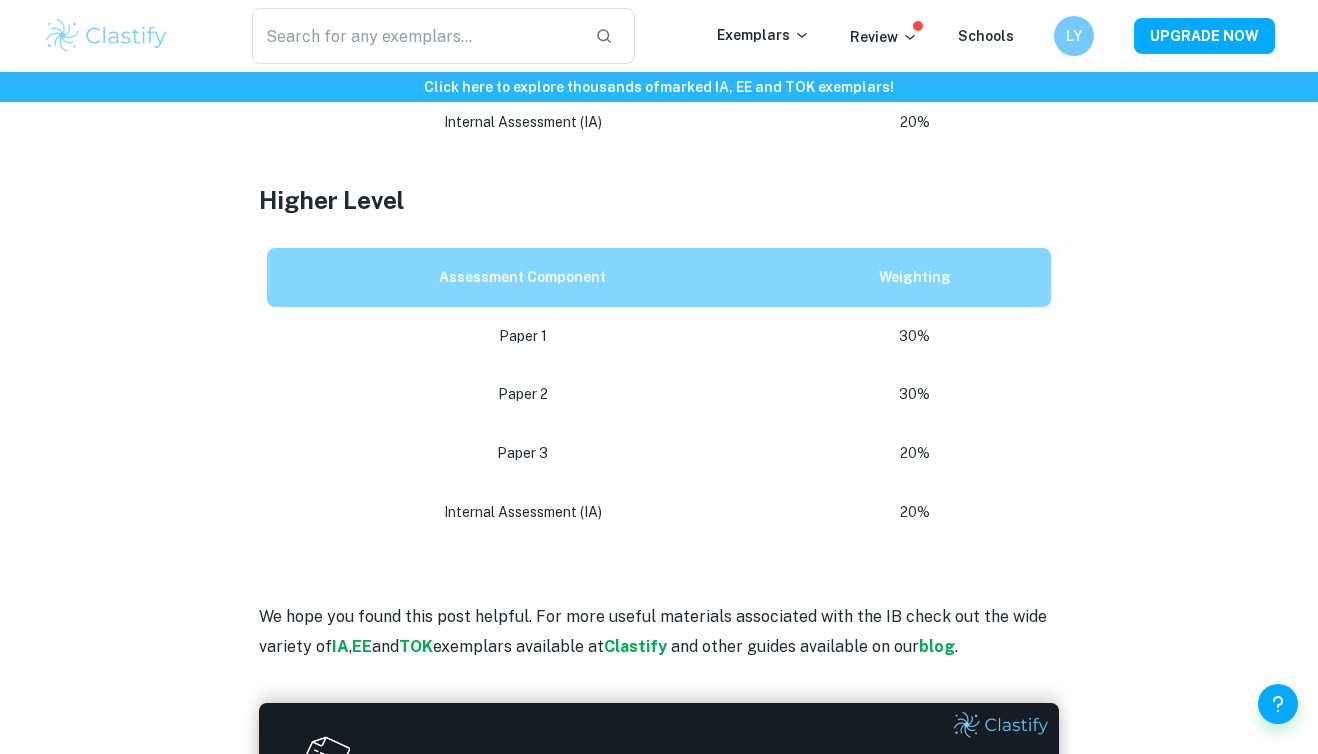 scroll, scrollTop: 1224, scrollLeft: 0, axis: vertical 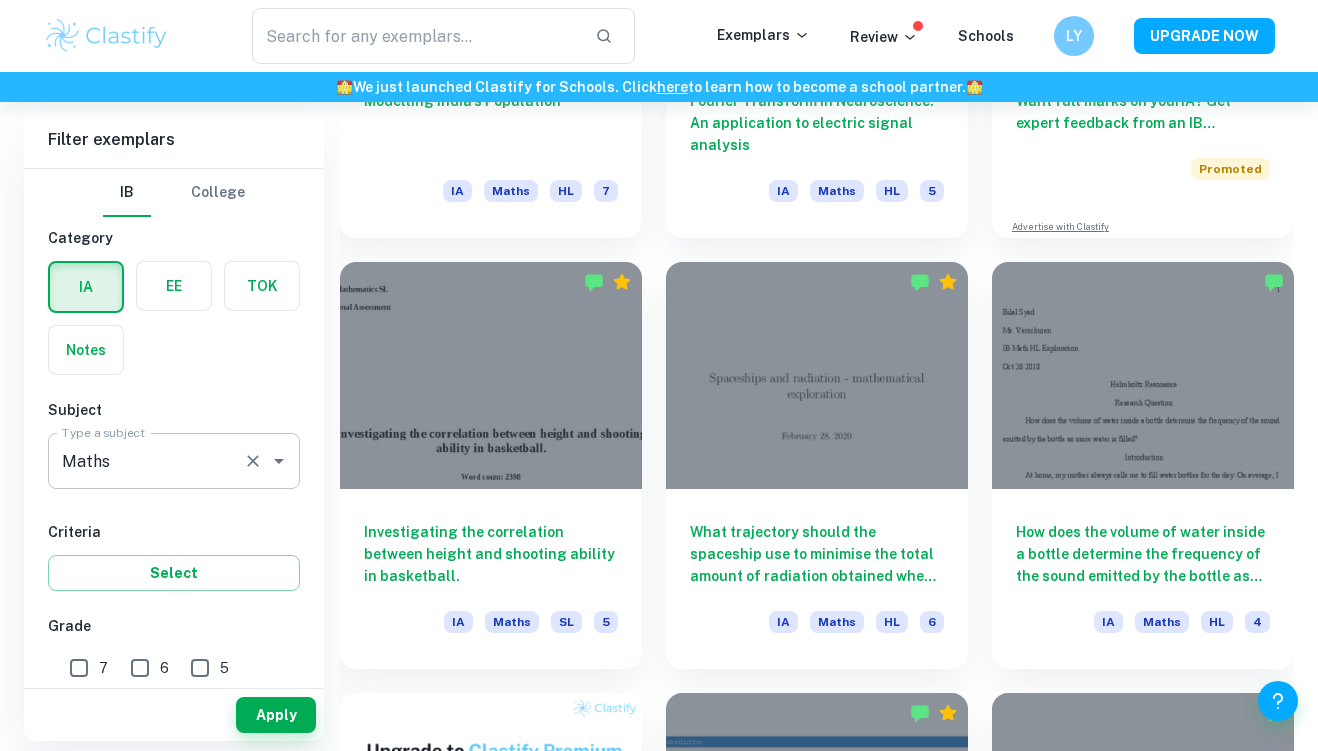 click on "Maths" at bounding box center (146, 461) 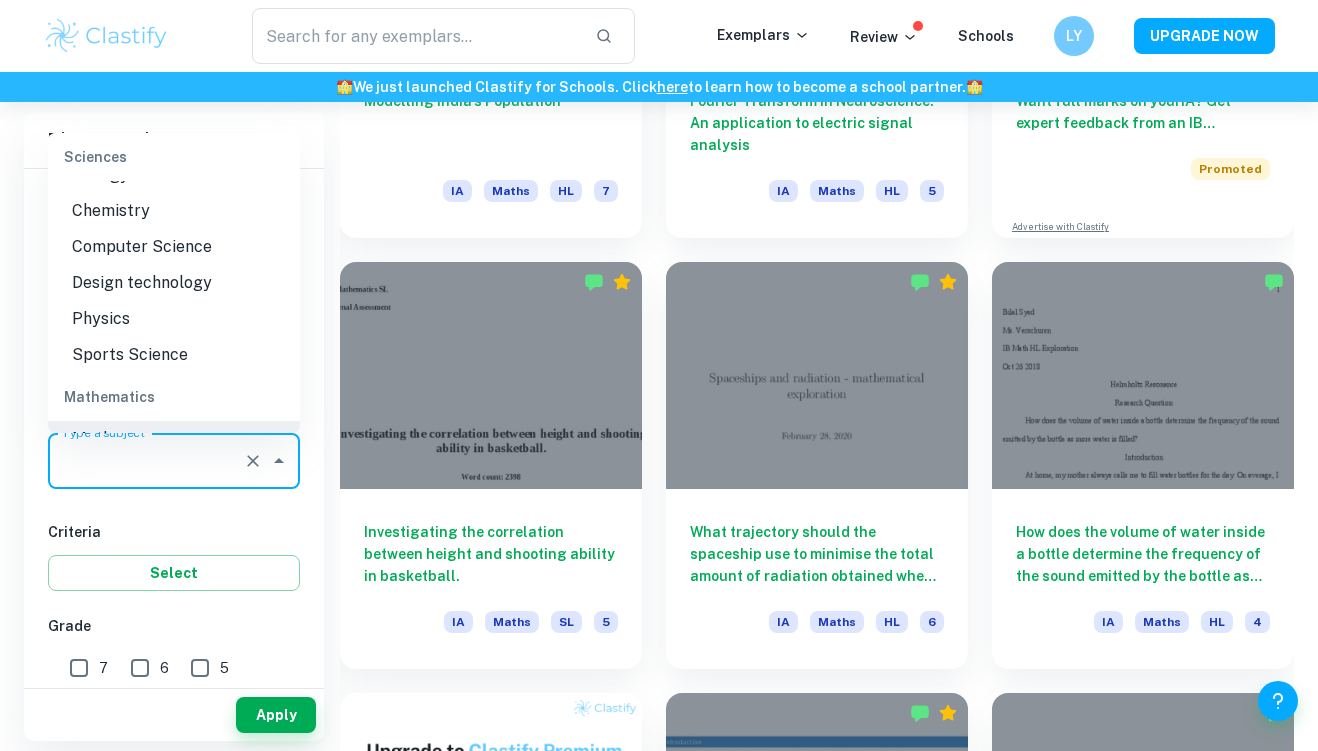 scroll, scrollTop: 0, scrollLeft: 0, axis: both 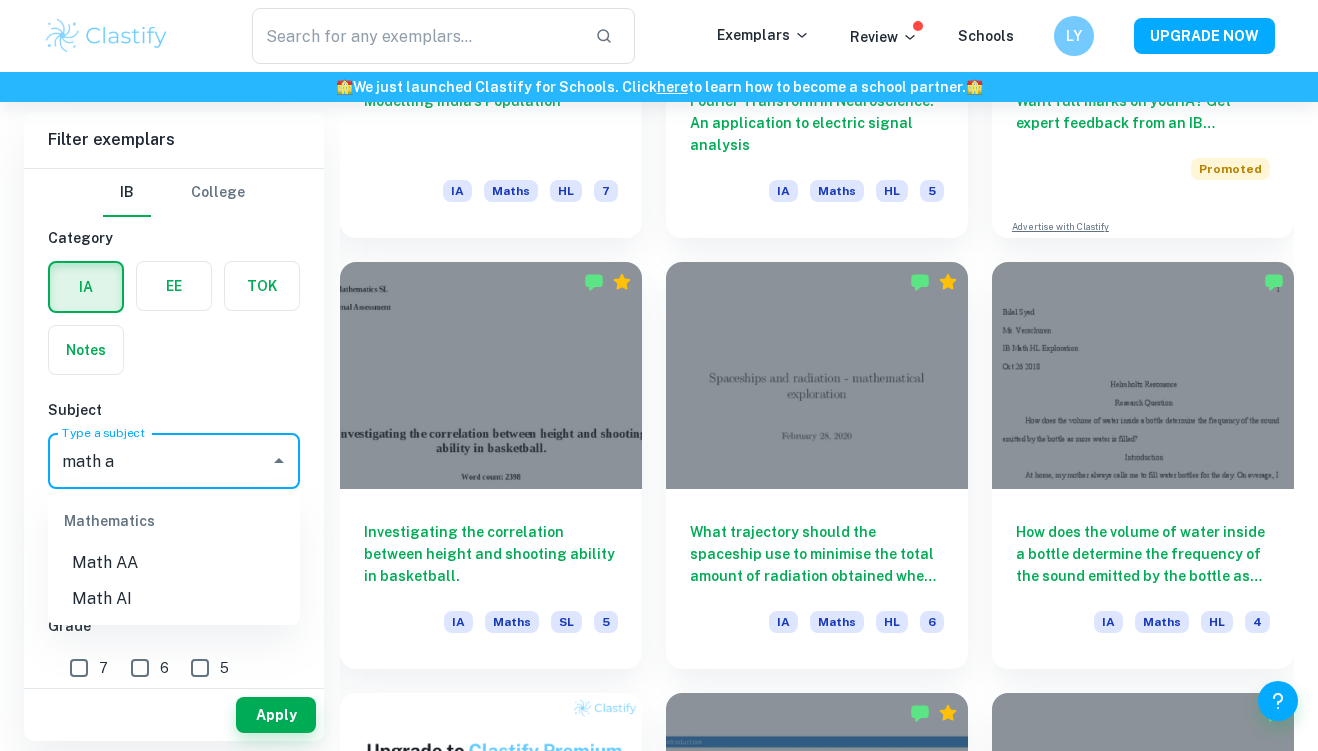 type on "math ai" 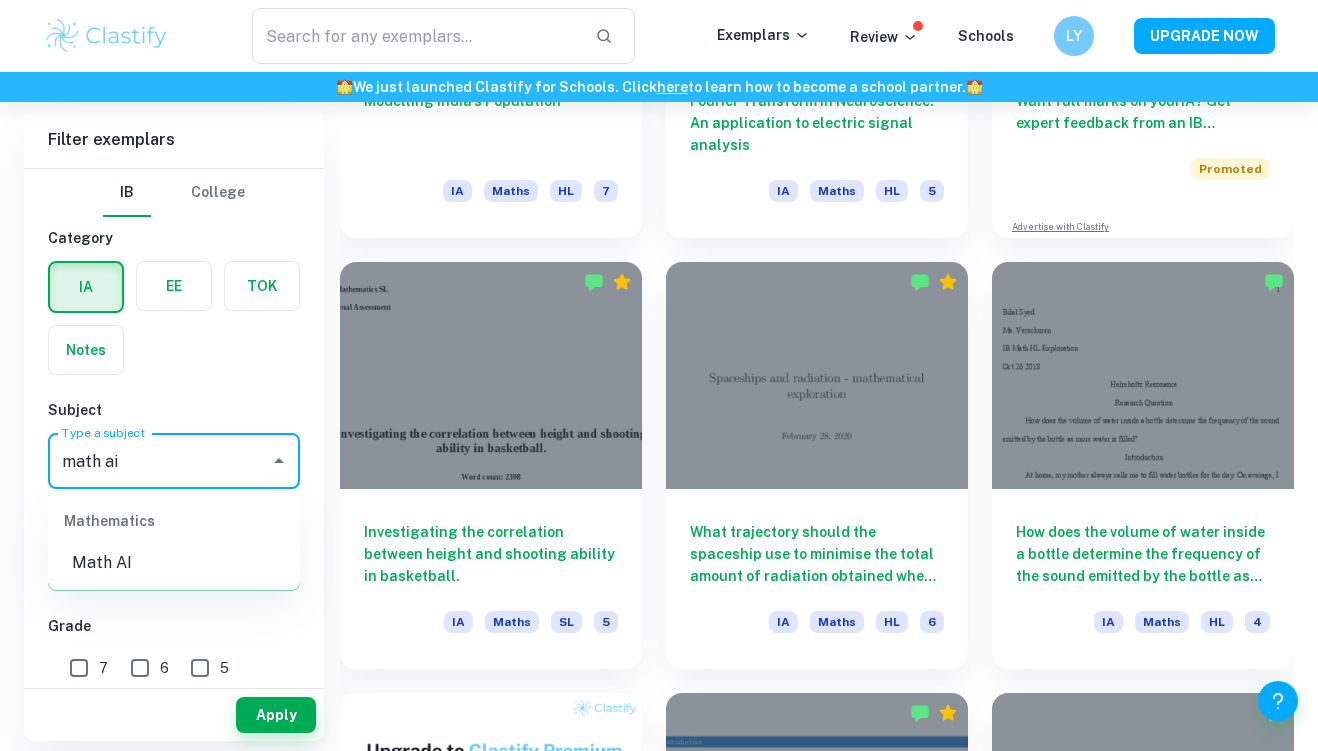 click on "Mathematics" at bounding box center (174, 521) 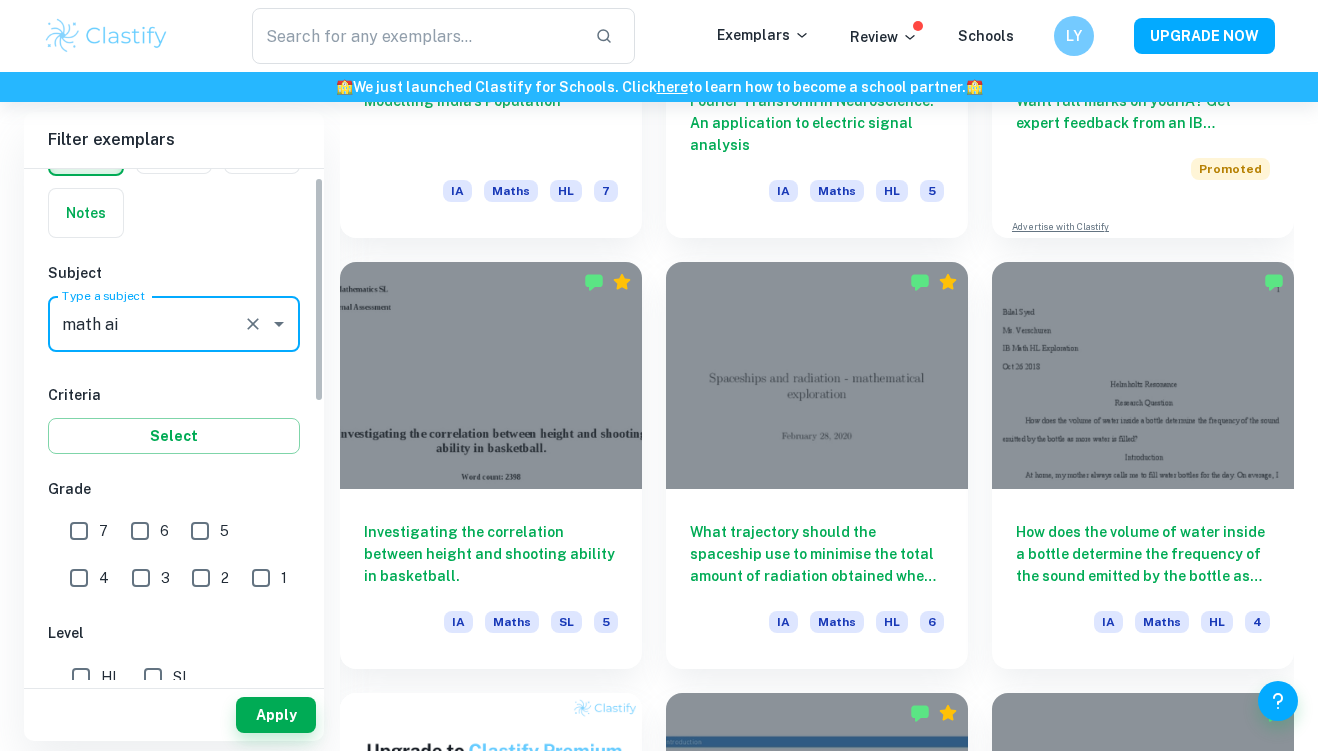 scroll, scrollTop: 164, scrollLeft: 0, axis: vertical 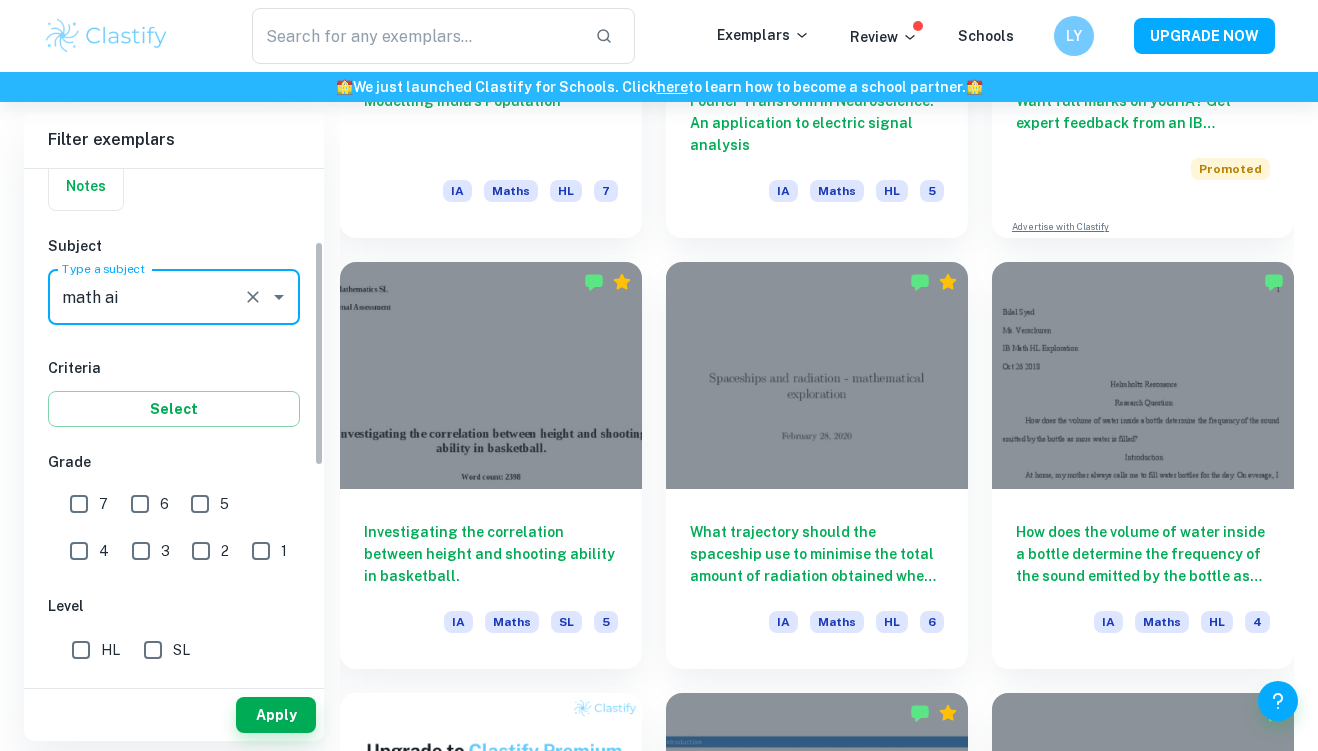 click on "6" at bounding box center [140, 504] 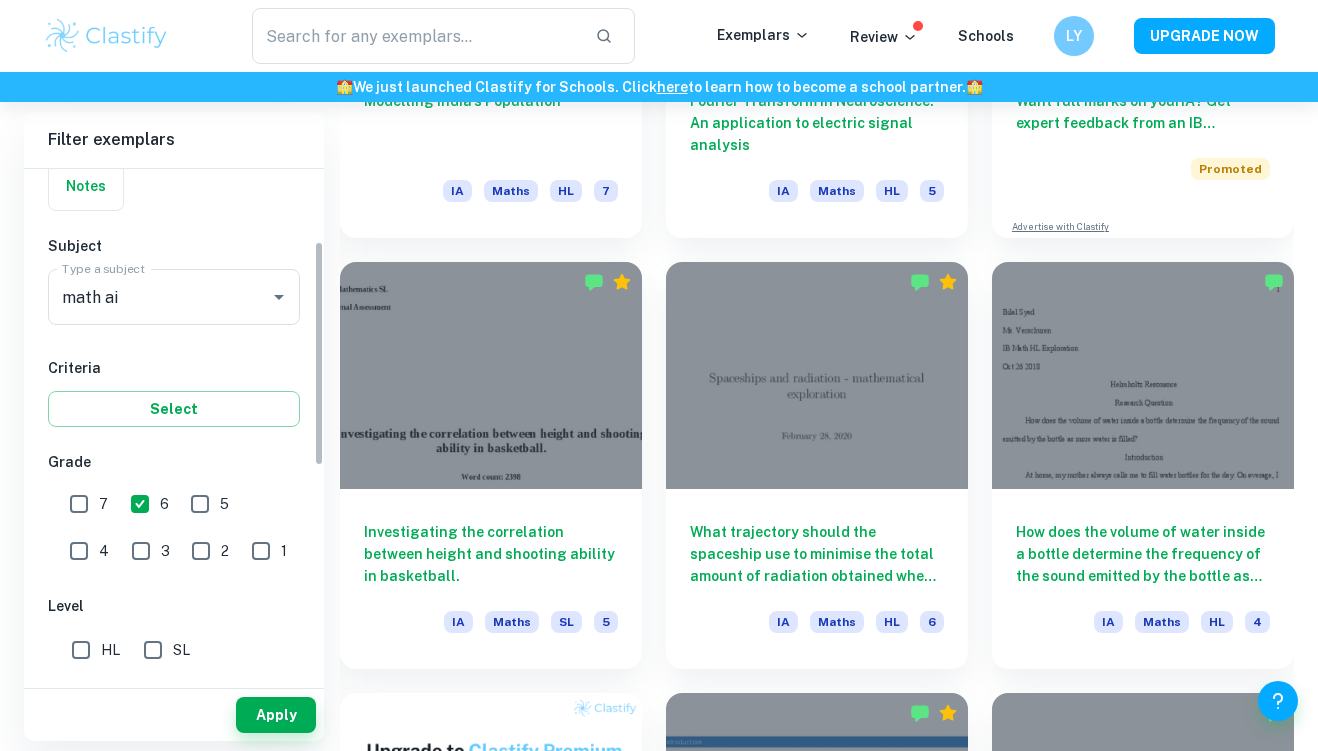 click on "7 6 5 4 3 2 1" at bounding box center (177, 524) 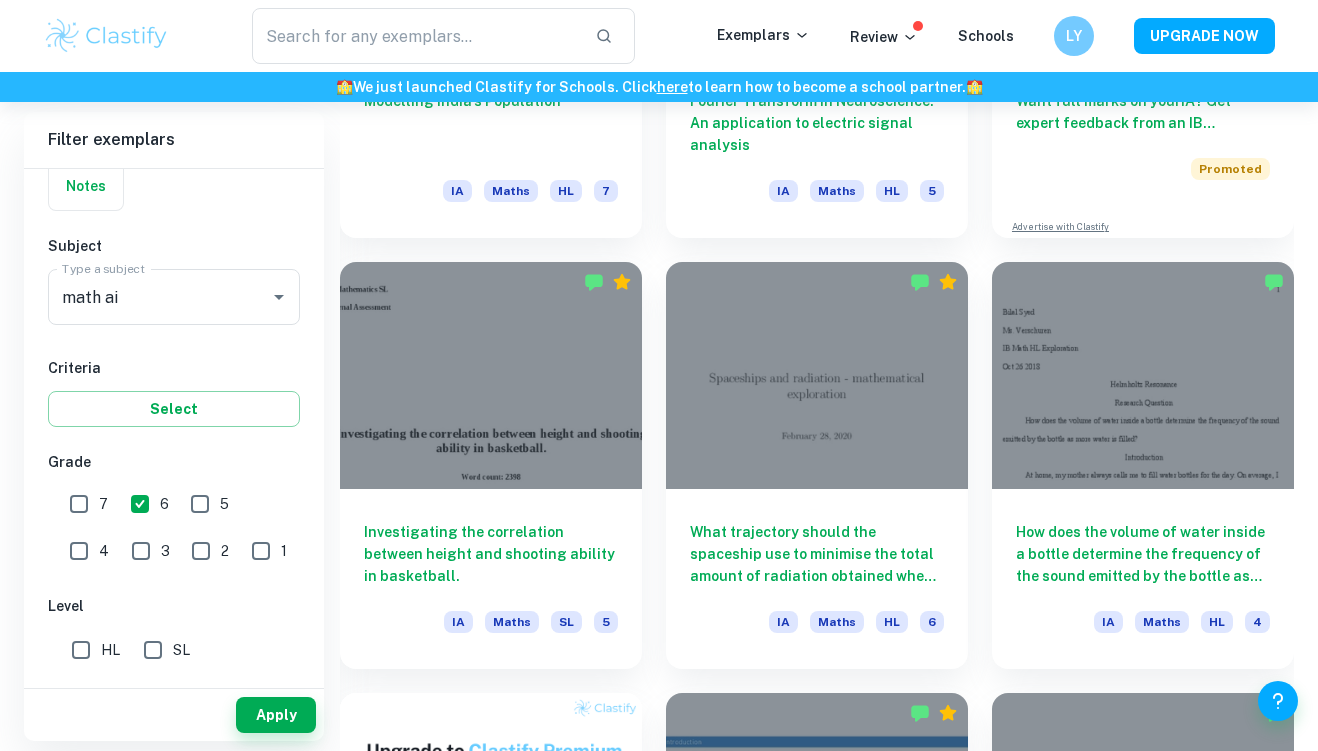 click on "7" at bounding box center [79, 504] 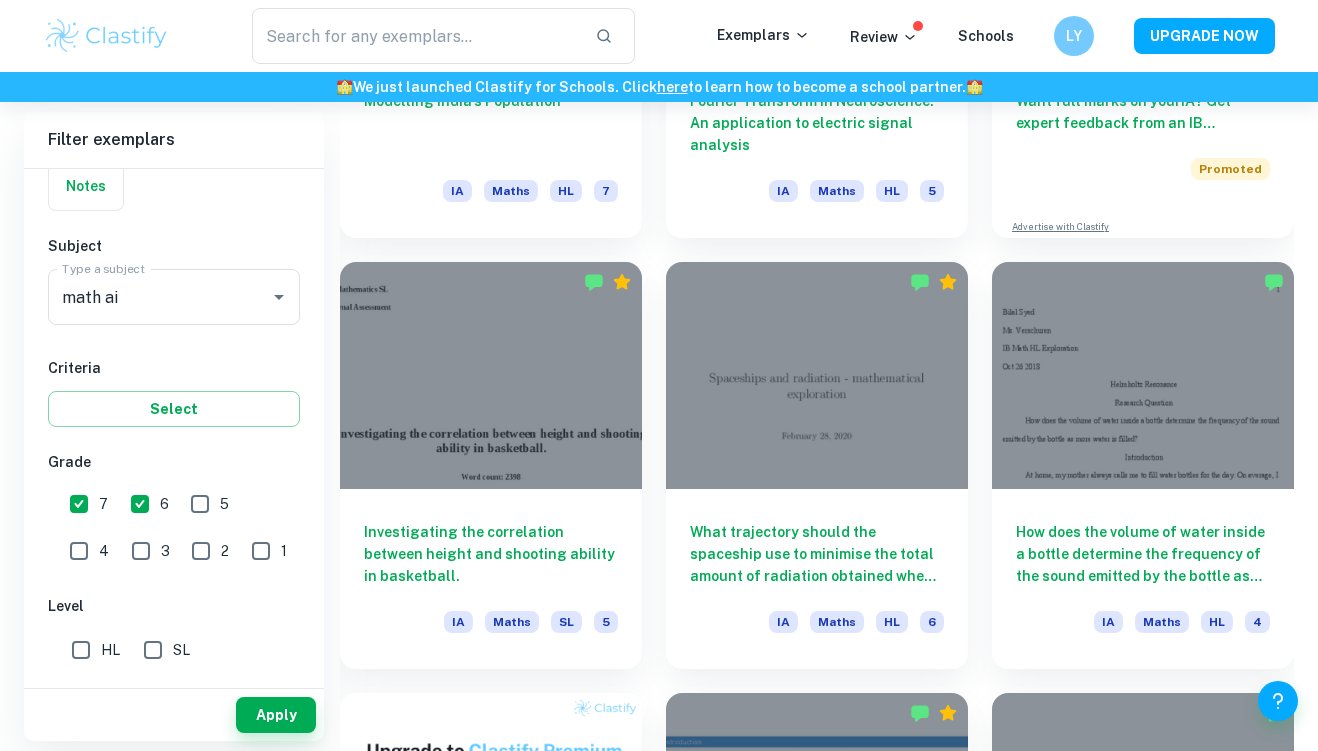 click on "SL" at bounding box center (153, 650) 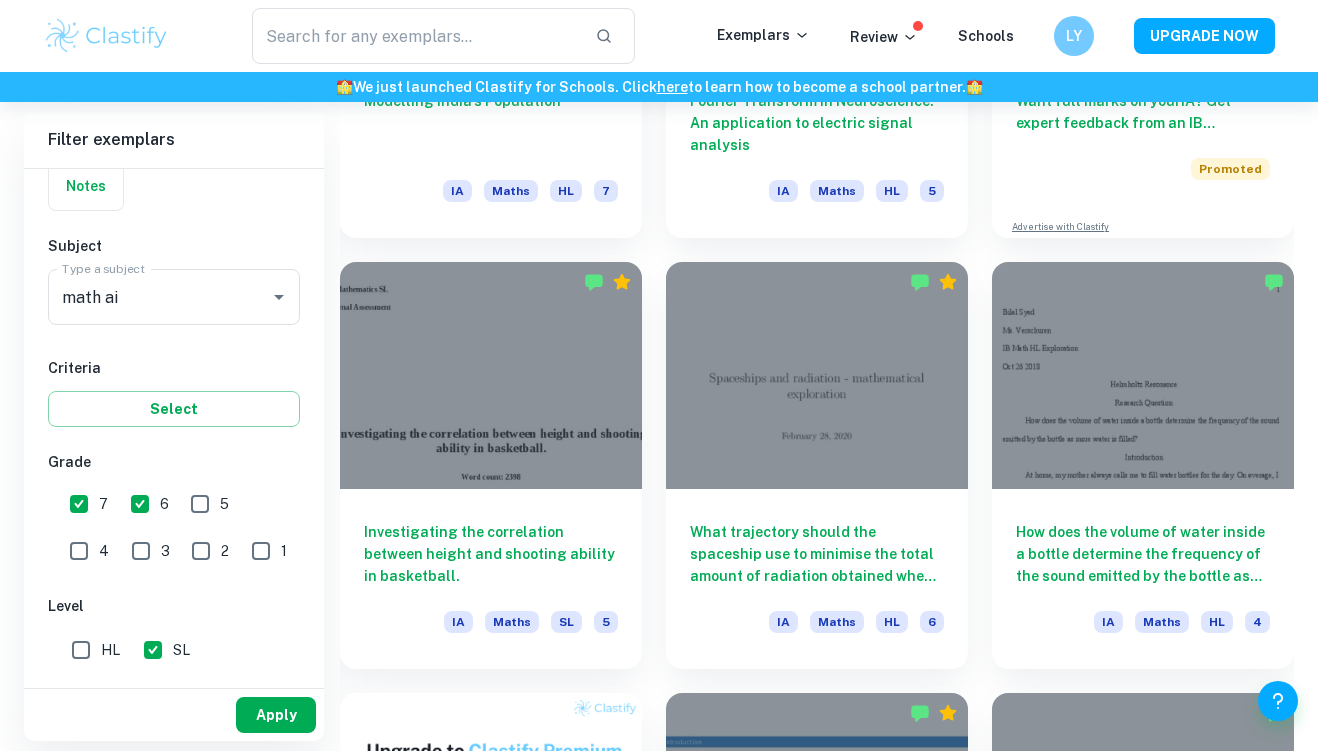 click on "Apply" at bounding box center (276, 715) 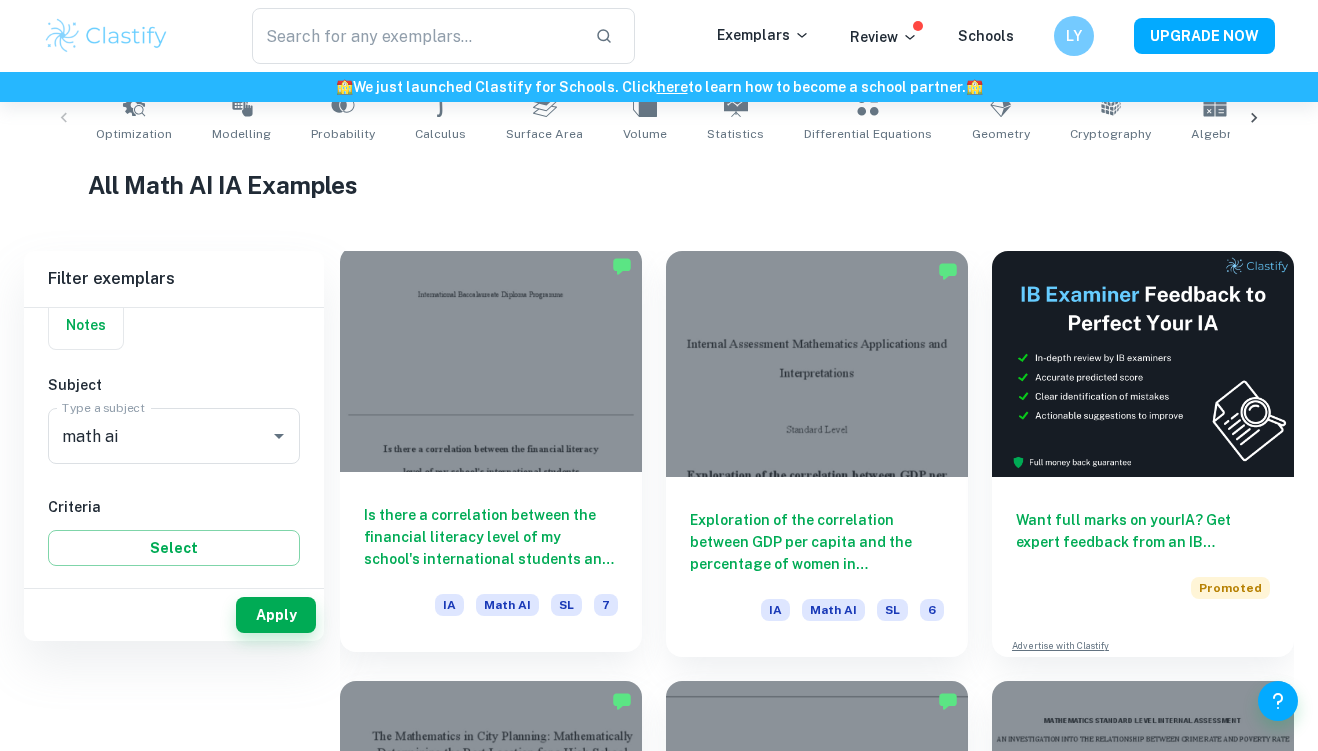 scroll, scrollTop: 319, scrollLeft: 0, axis: vertical 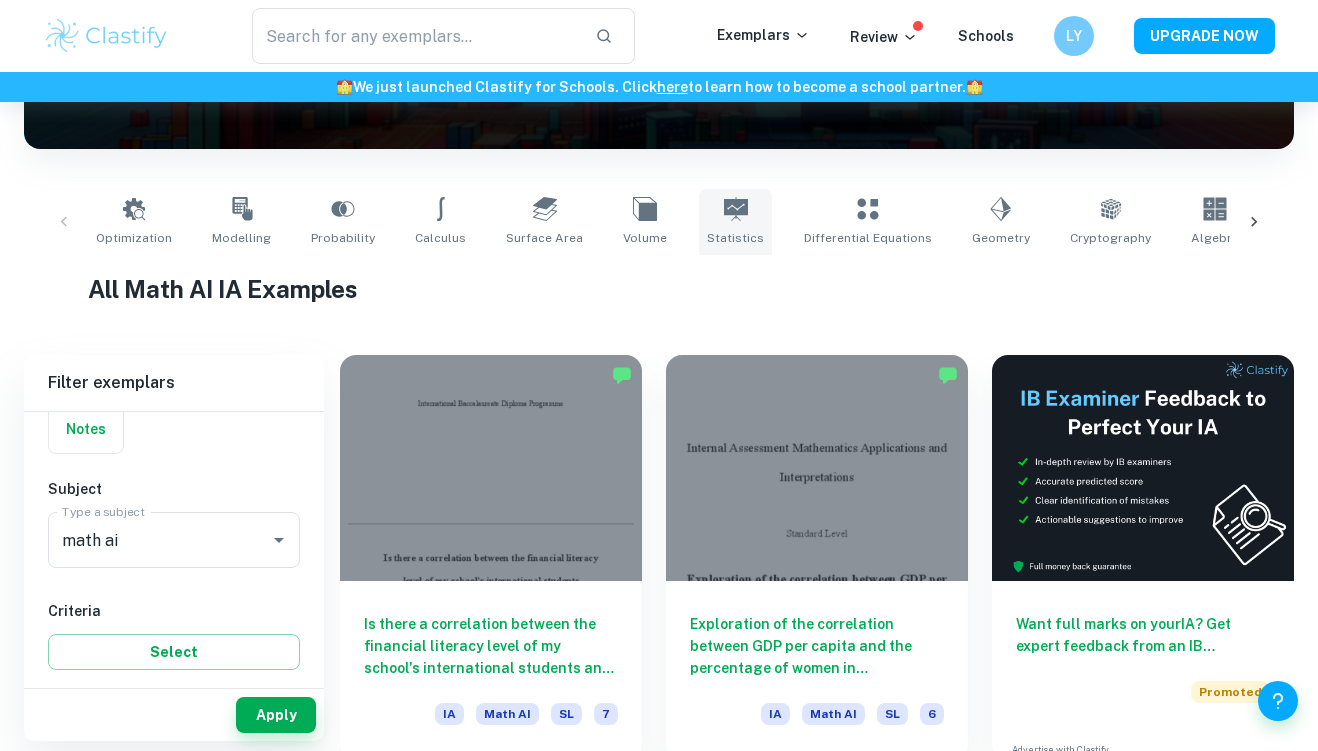 click 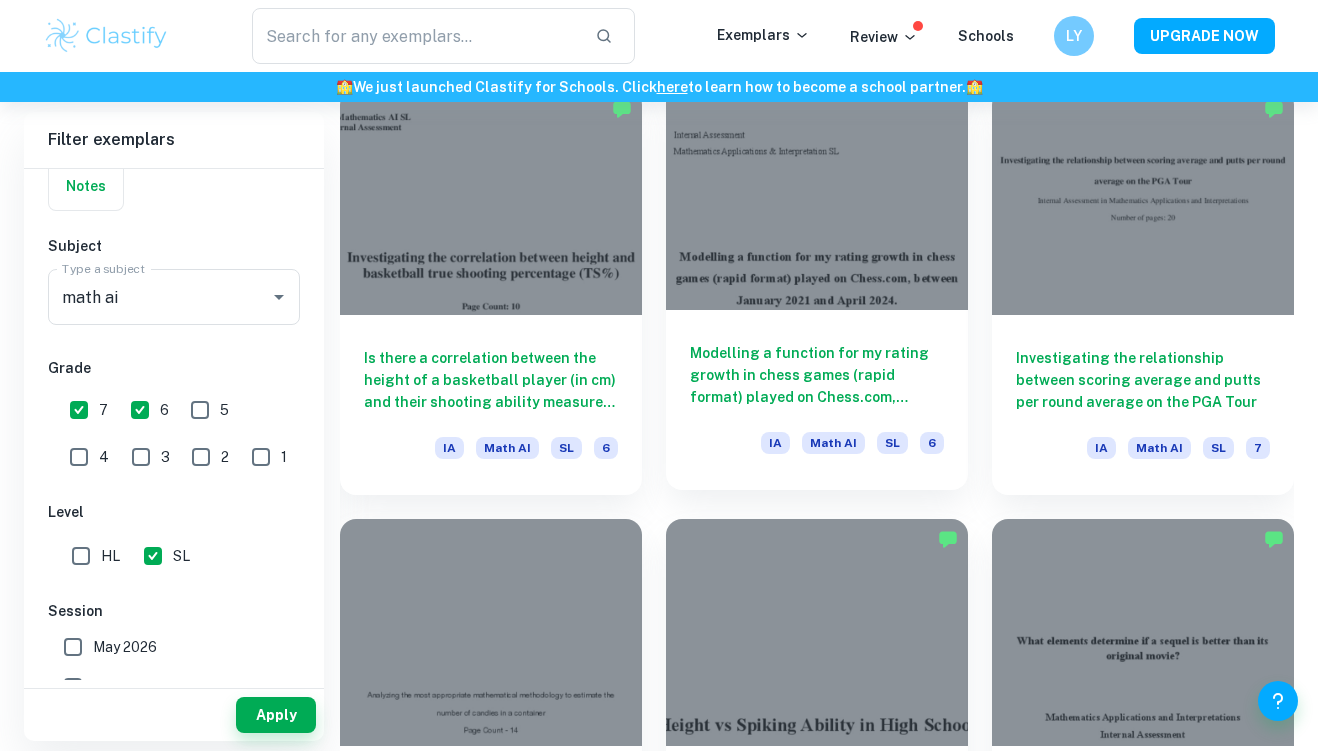 scroll, scrollTop: 2308, scrollLeft: 0, axis: vertical 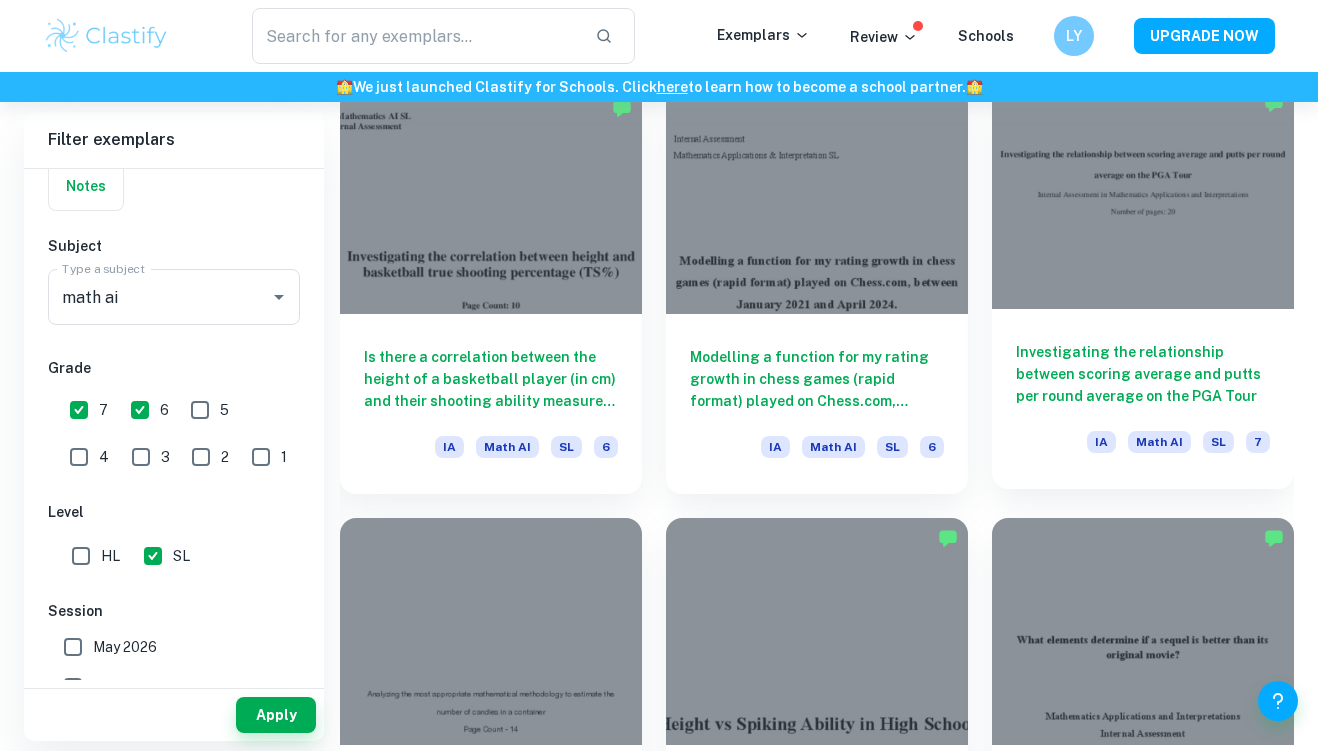 click on "Investigating the relationship between scoring average and putts per round  average on the PGA Tour" at bounding box center (1143, 374) 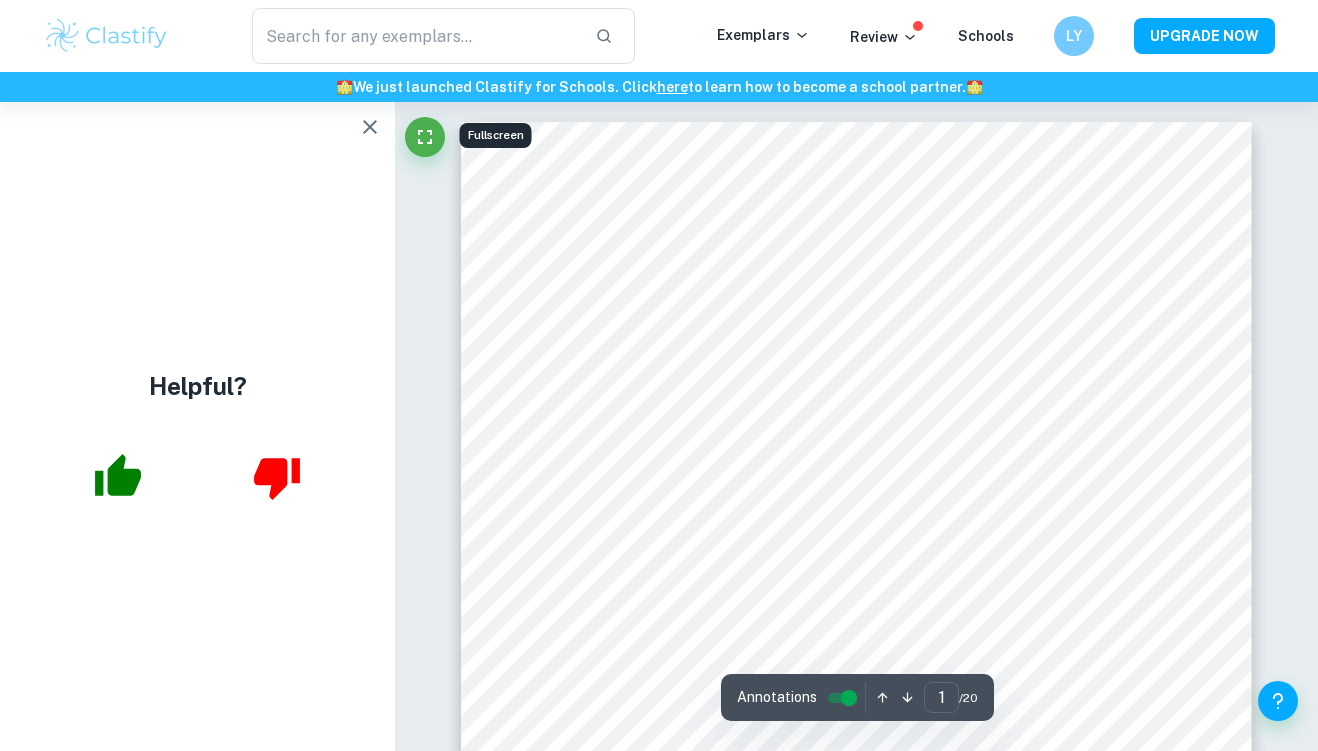 scroll, scrollTop: 0, scrollLeft: 0, axis: both 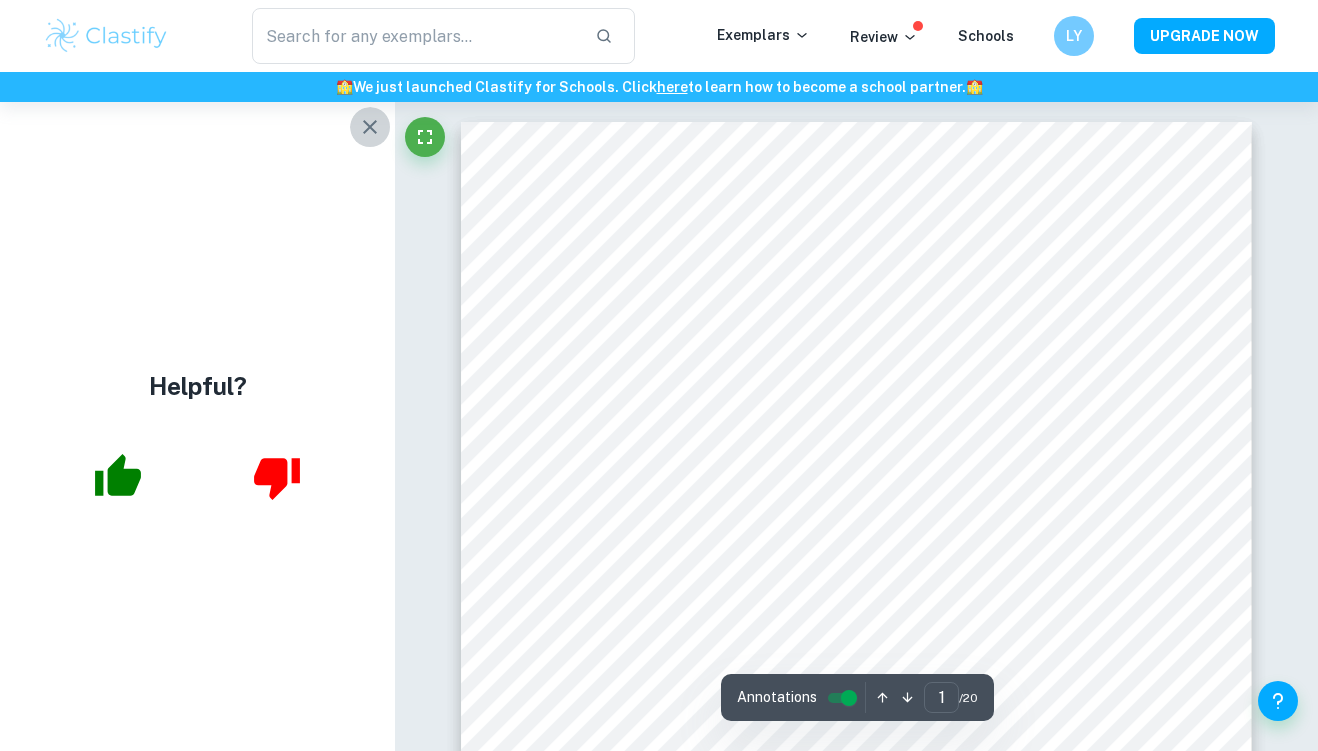 click 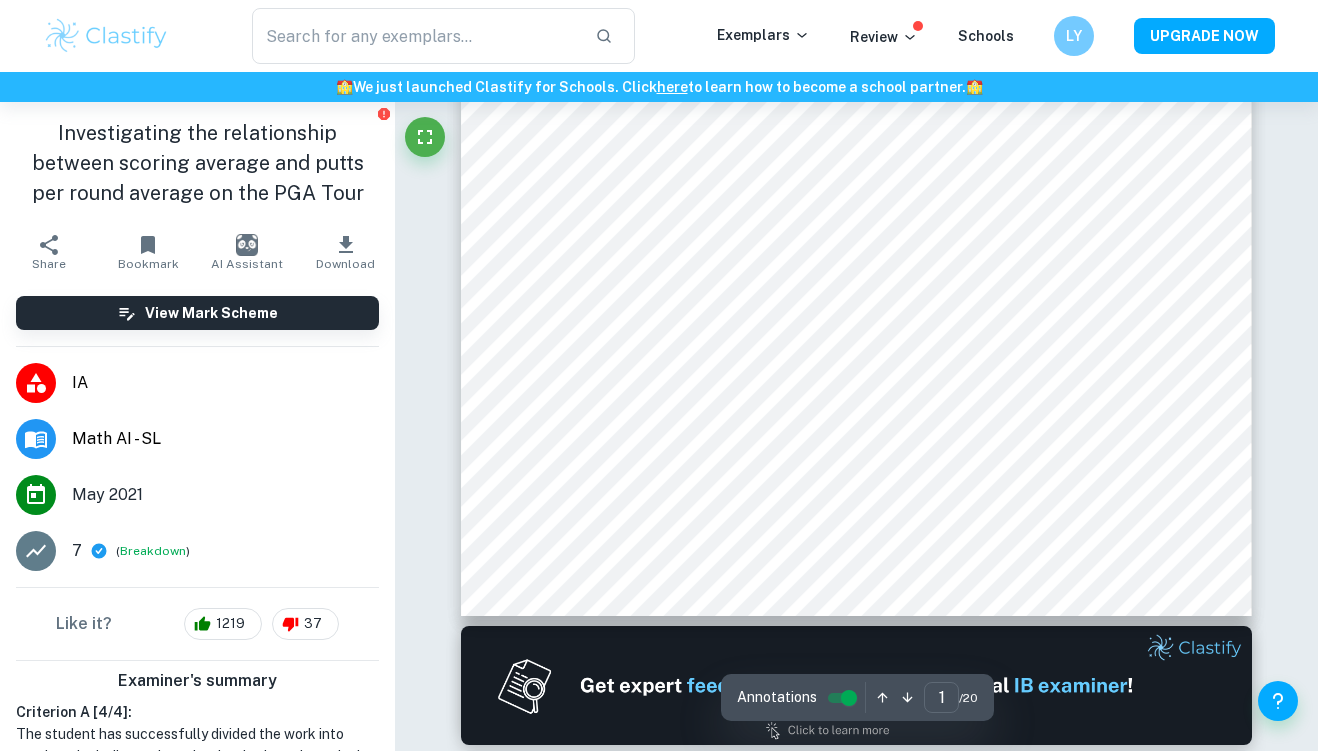 scroll, scrollTop: 631, scrollLeft: 0, axis: vertical 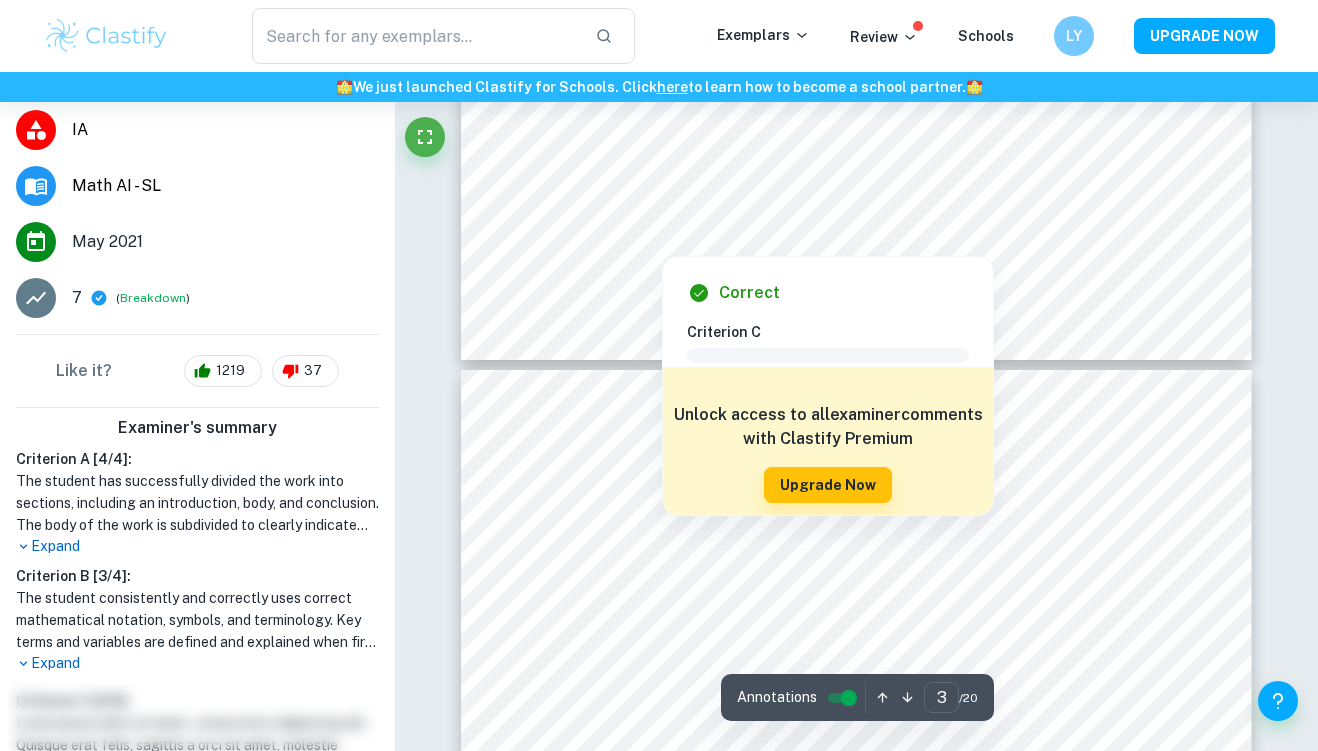 type on "4" 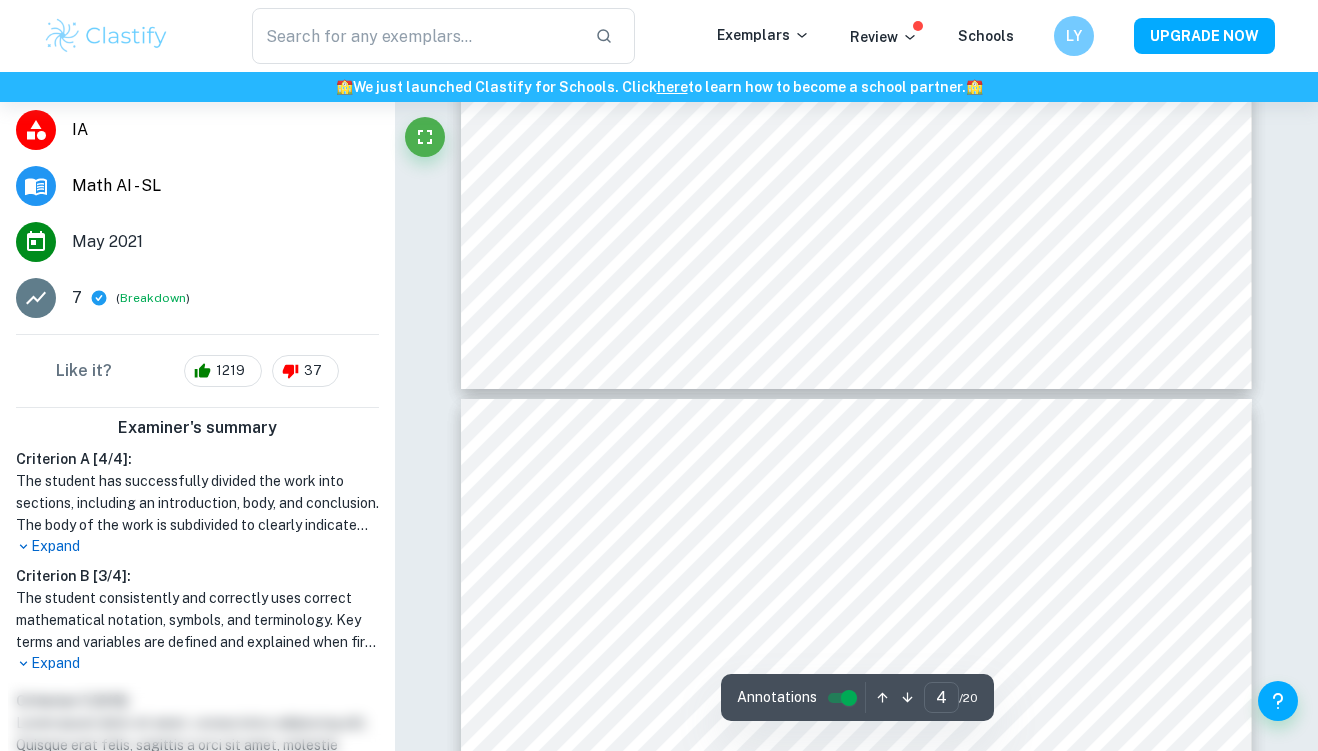 scroll, scrollTop: 4501, scrollLeft: 0, axis: vertical 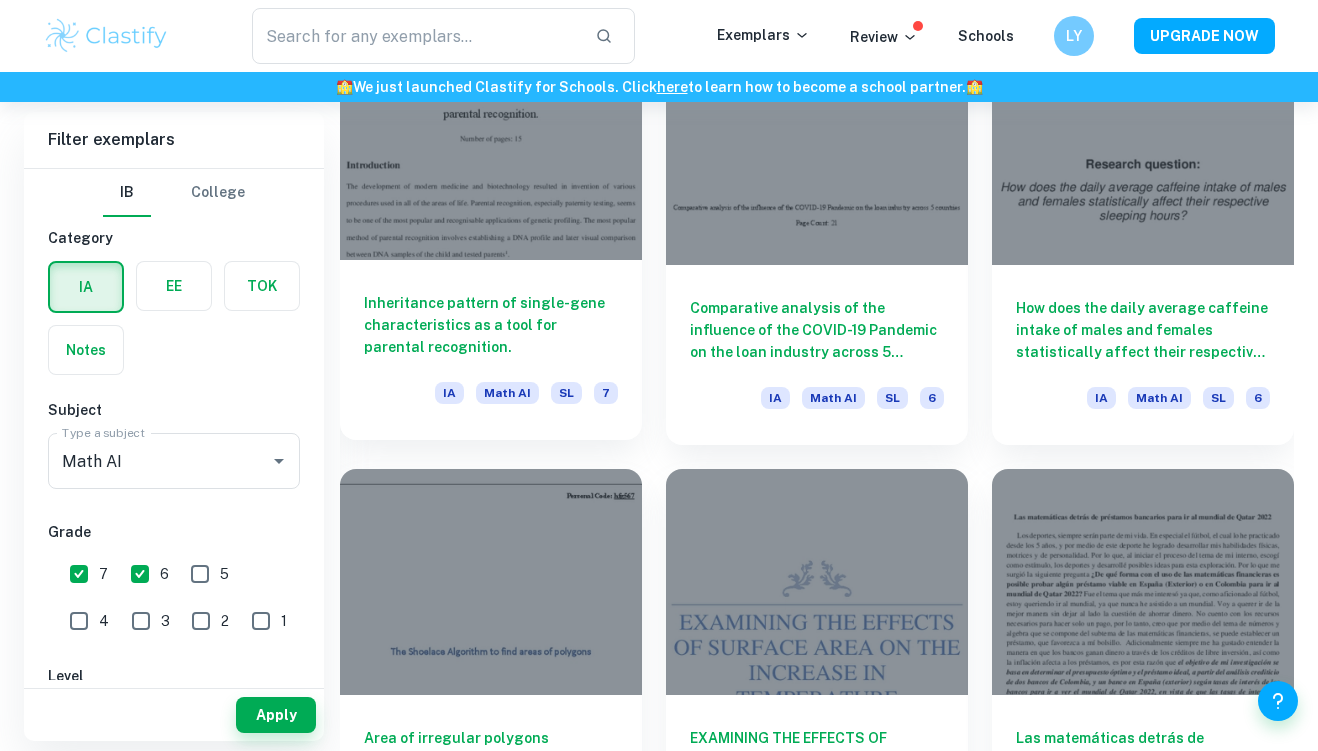 click on "Inheritance pattern of single-gene characteristics as a tool for parental recognition. IA Math AI SL 7" at bounding box center [491, 350] 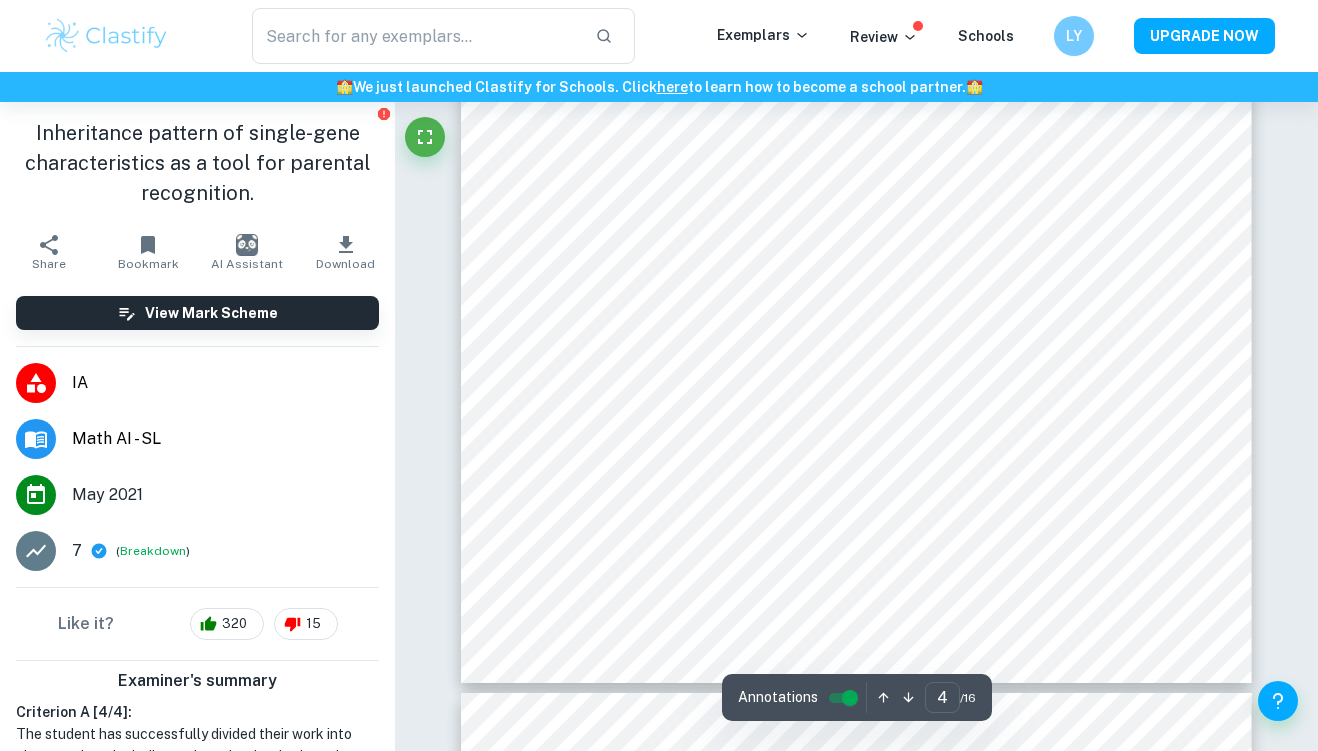 scroll, scrollTop: 3834, scrollLeft: 0, axis: vertical 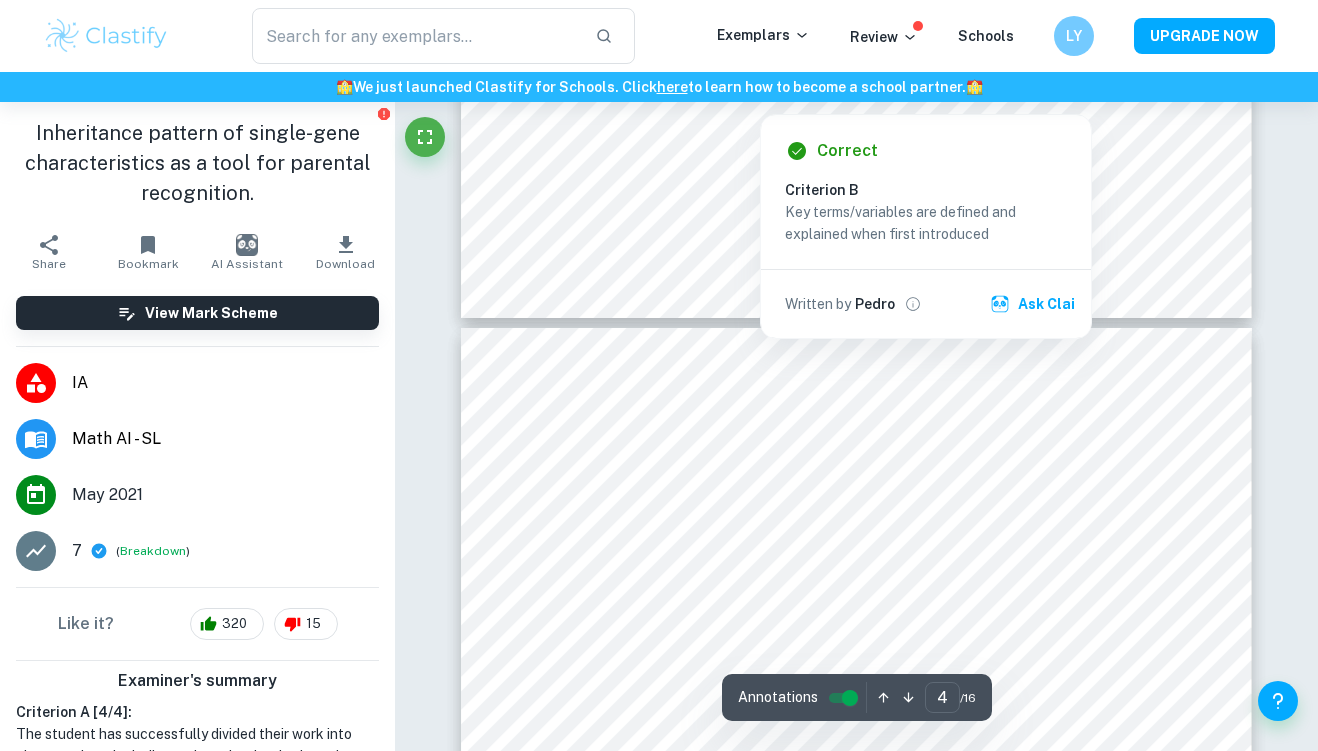 type on "5" 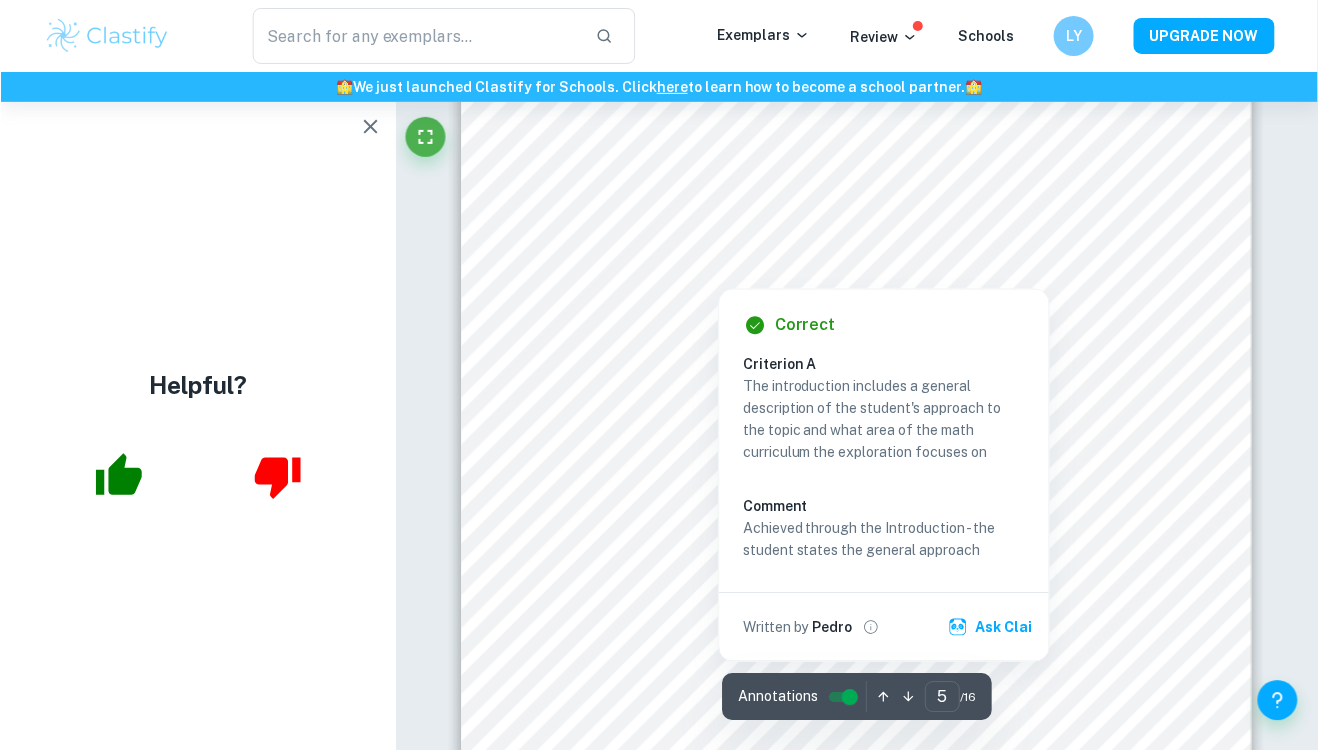 scroll, scrollTop: 4857, scrollLeft: 0, axis: vertical 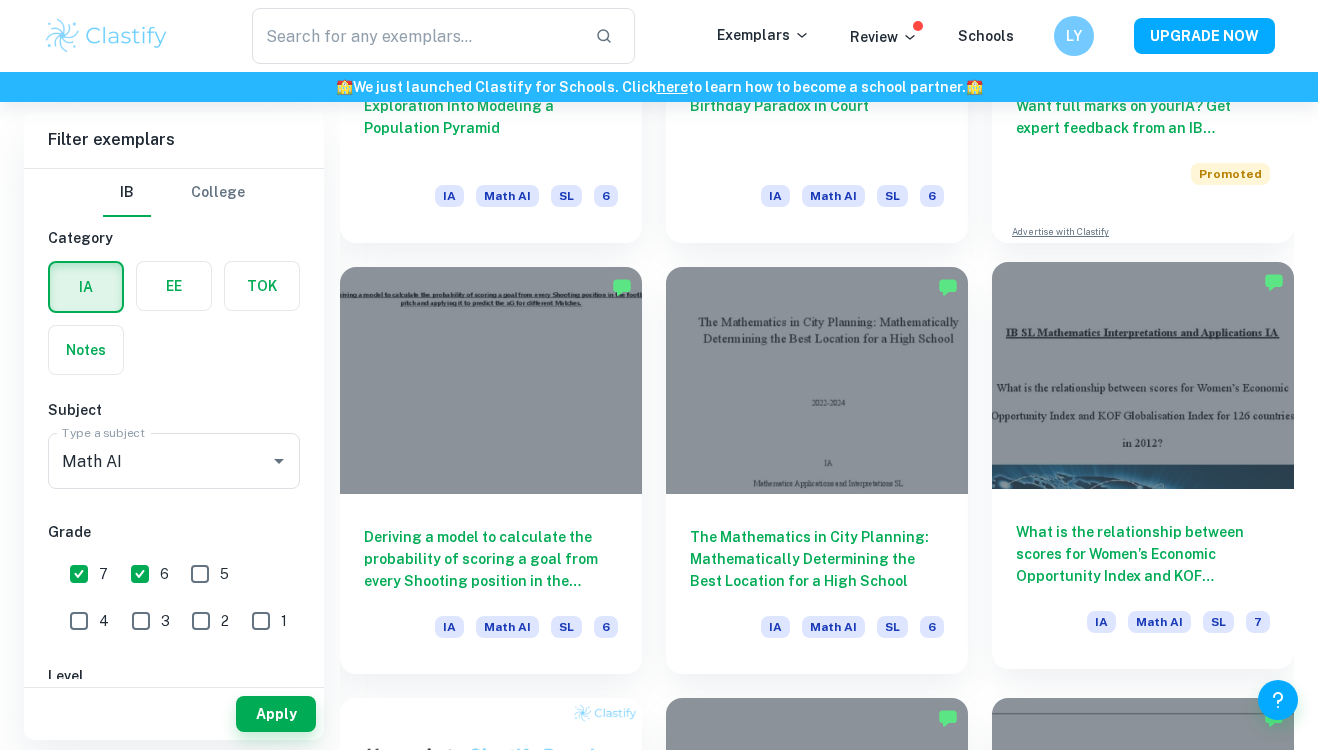click at bounding box center (1143, 375) 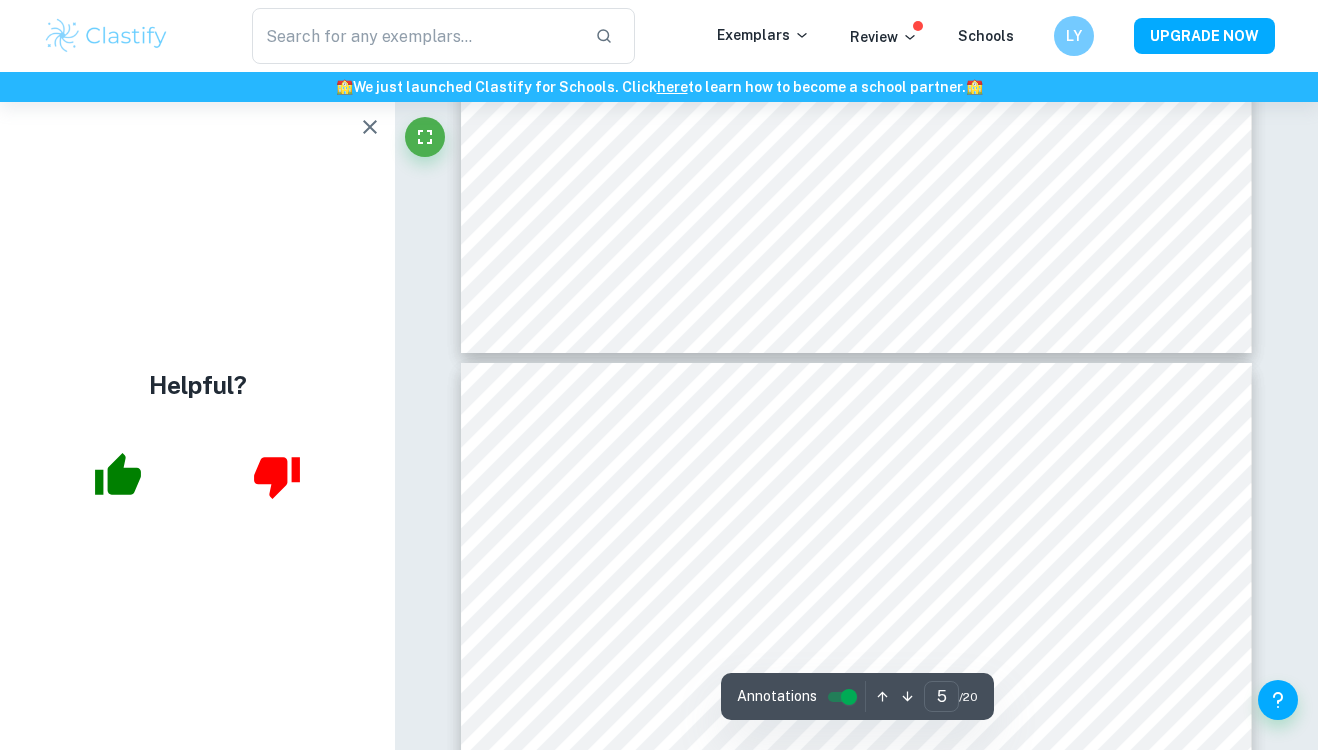 scroll, scrollTop: 4595, scrollLeft: 0, axis: vertical 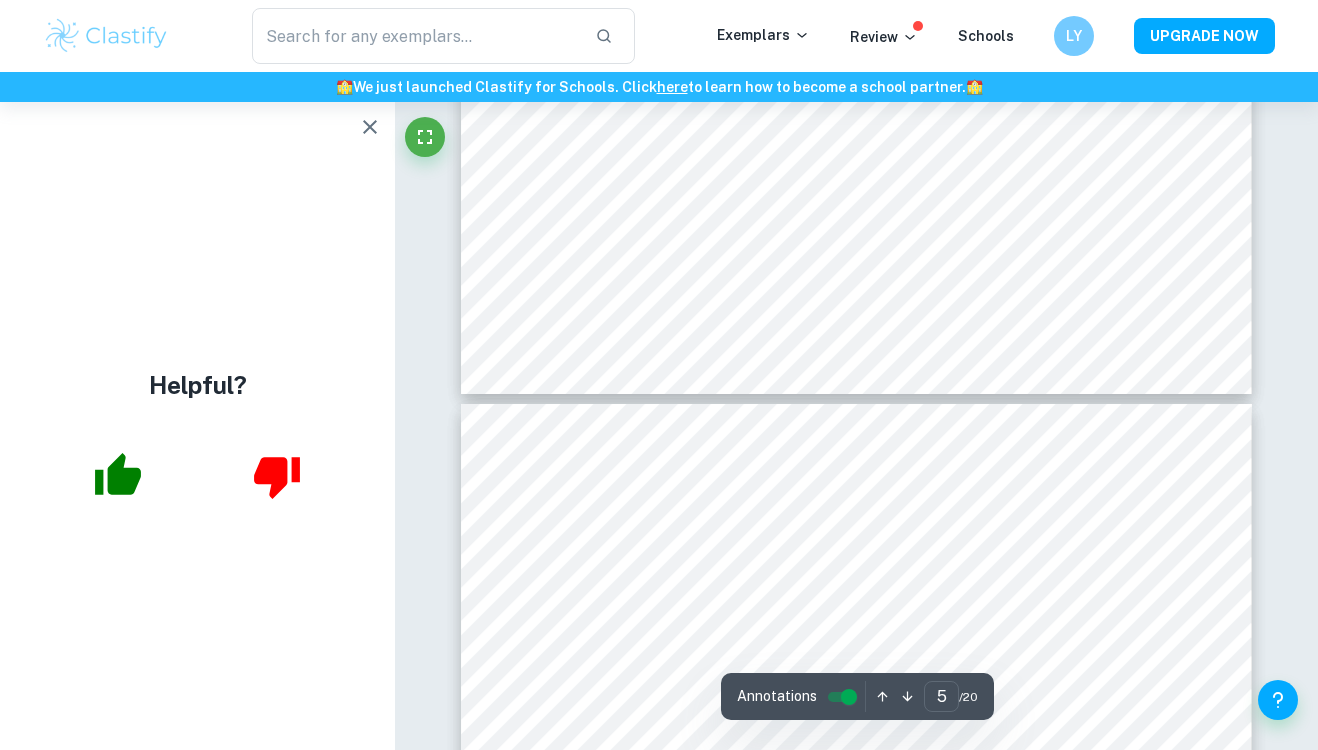 type on "4" 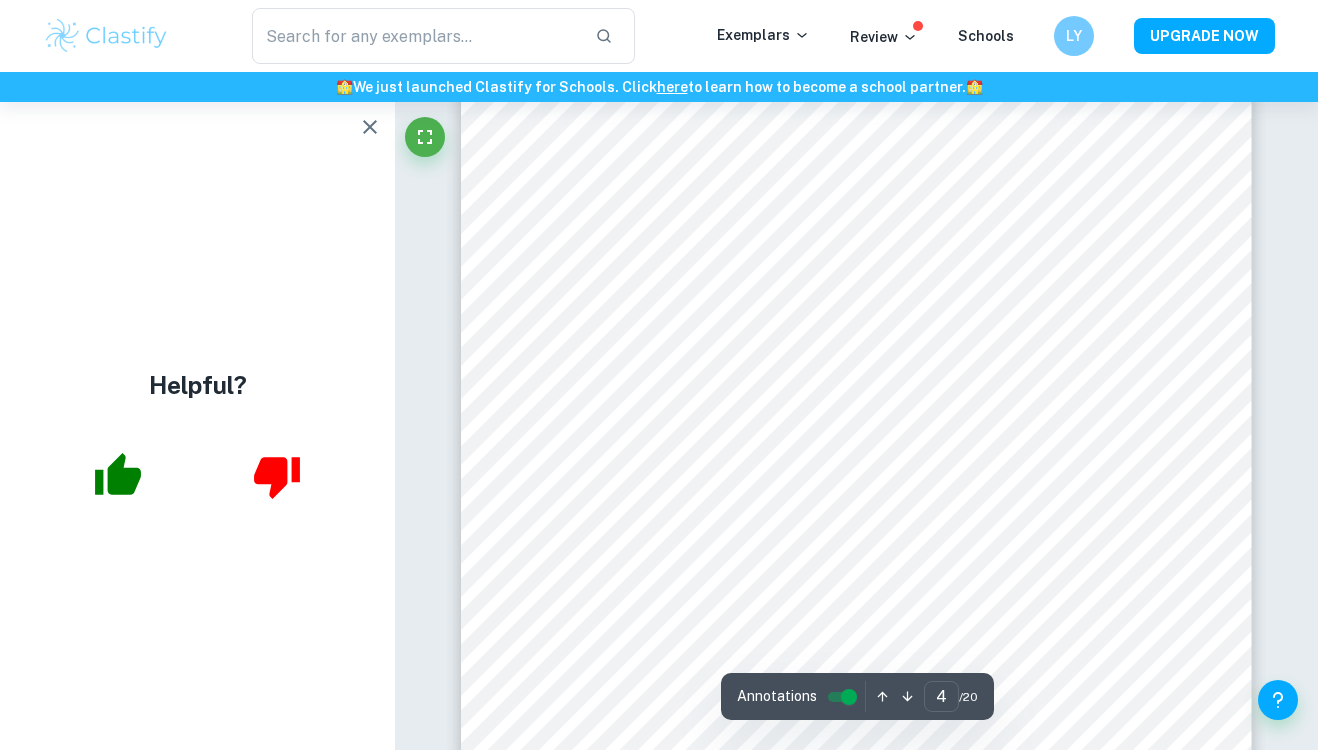 scroll, scrollTop: 3742, scrollLeft: 0, axis: vertical 